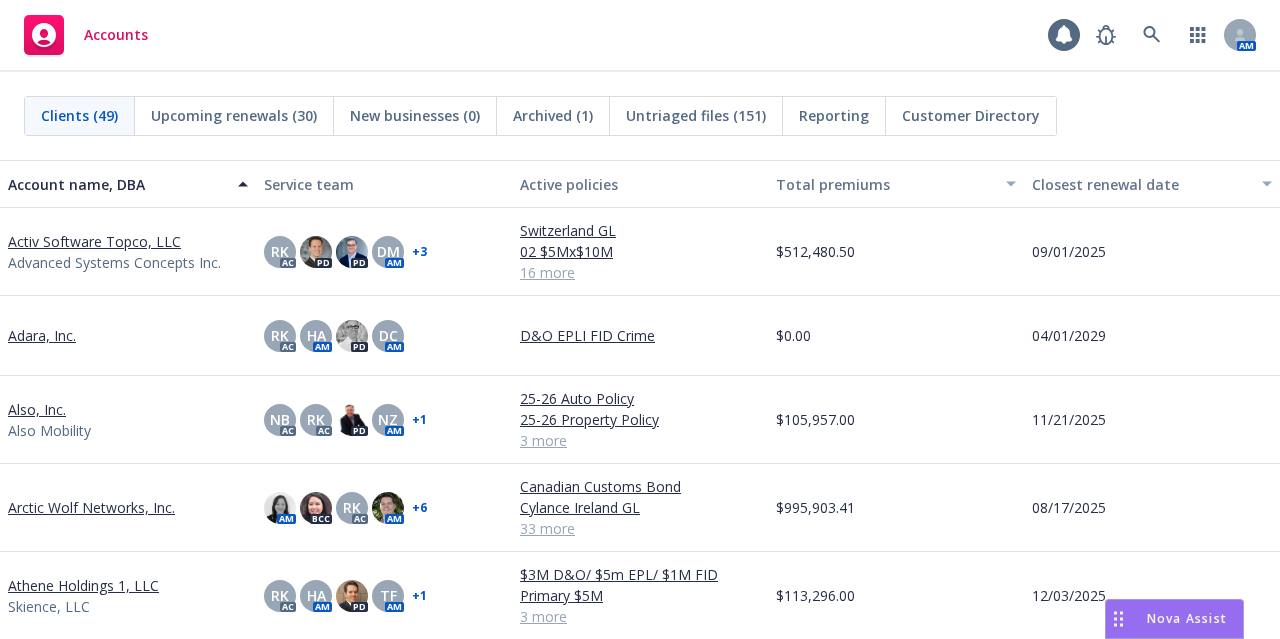 scroll, scrollTop: 0, scrollLeft: 0, axis: both 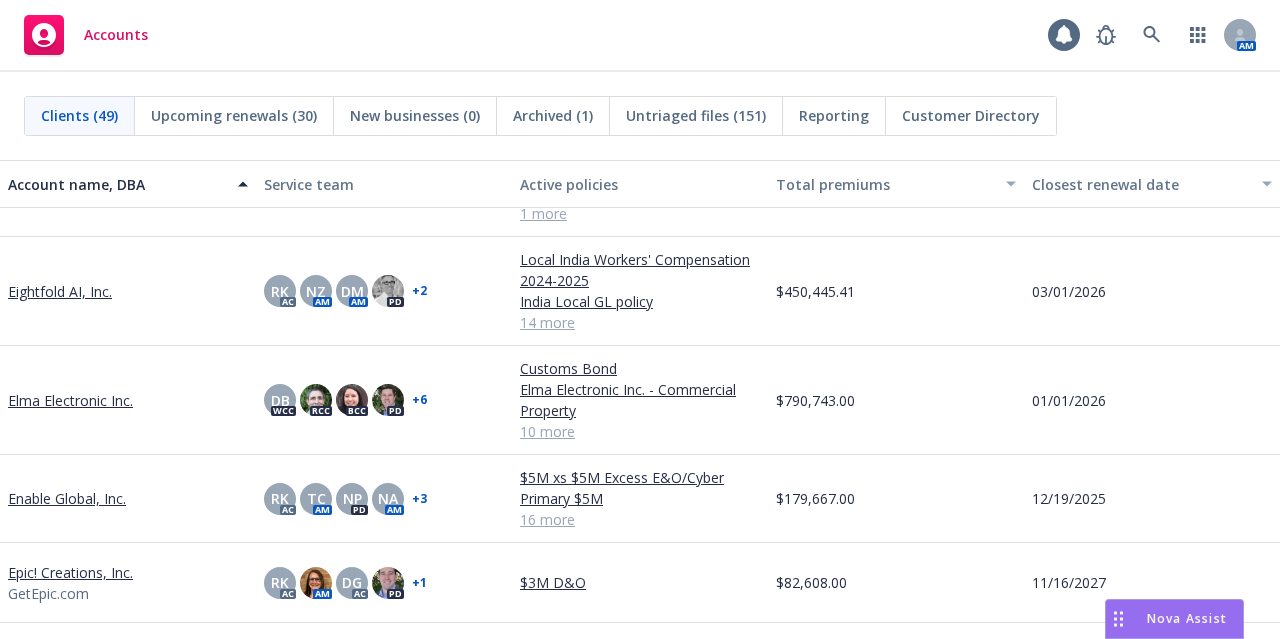 click on "Eightfold AI, Inc." at bounding box center [60, 291] 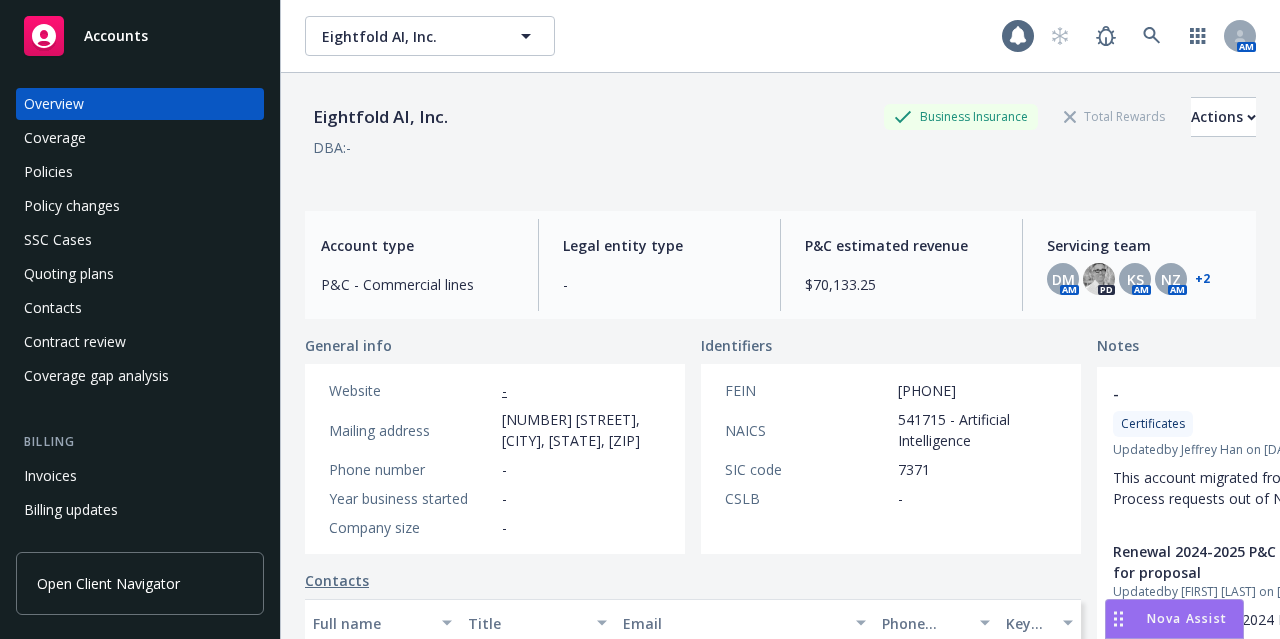 click on "Policies" at bounding box center (140, 172) 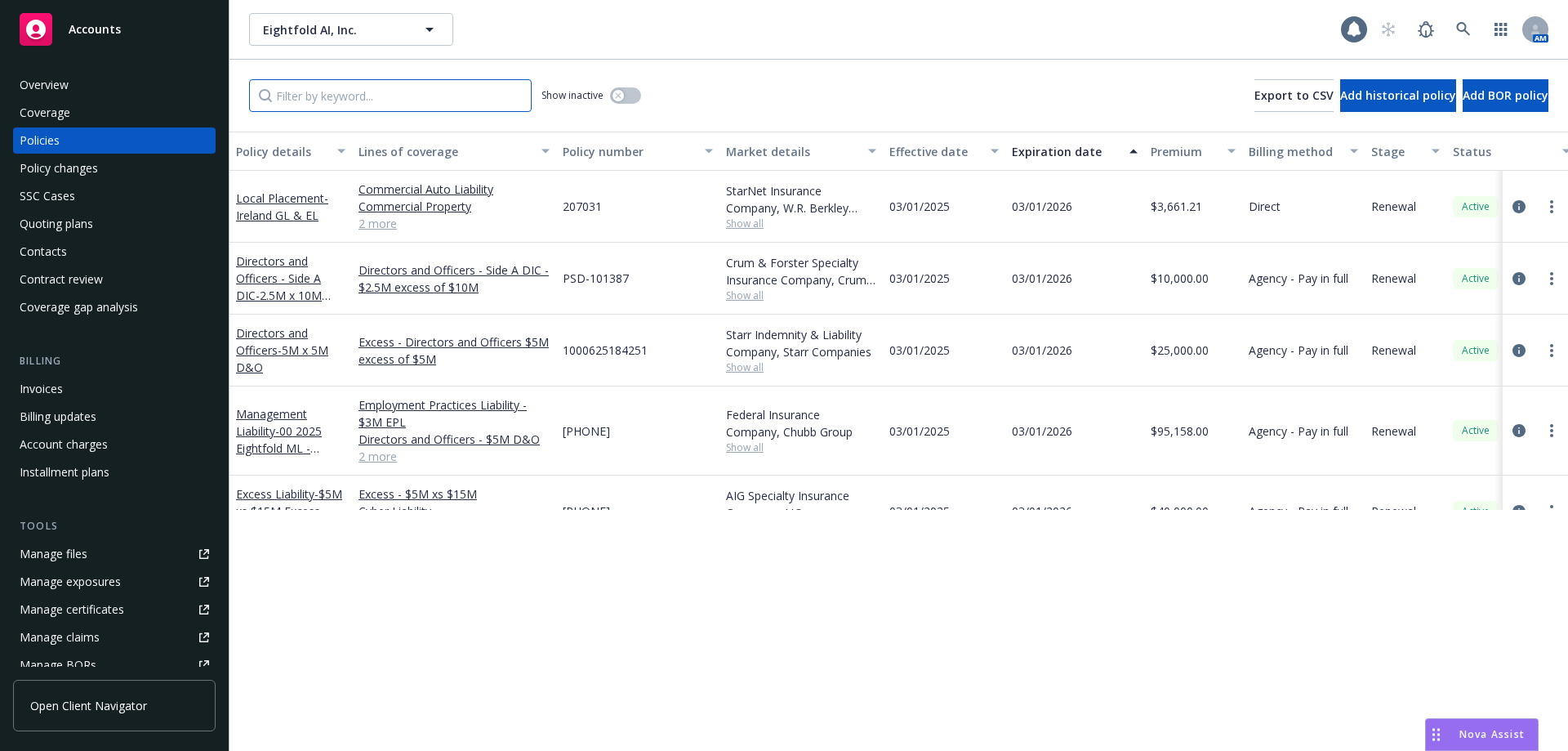 click at bounding box center [390, 96] 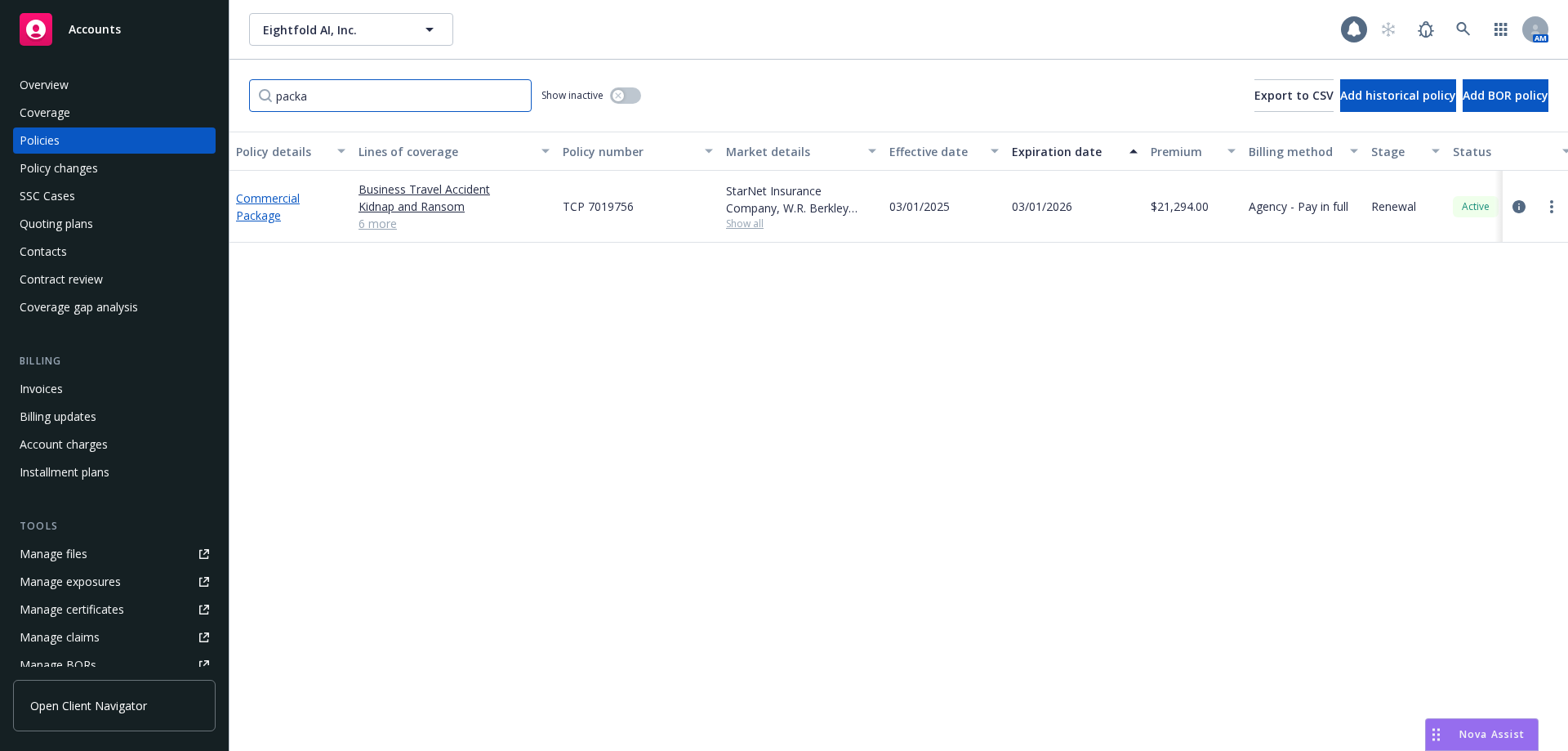 type on "packa" 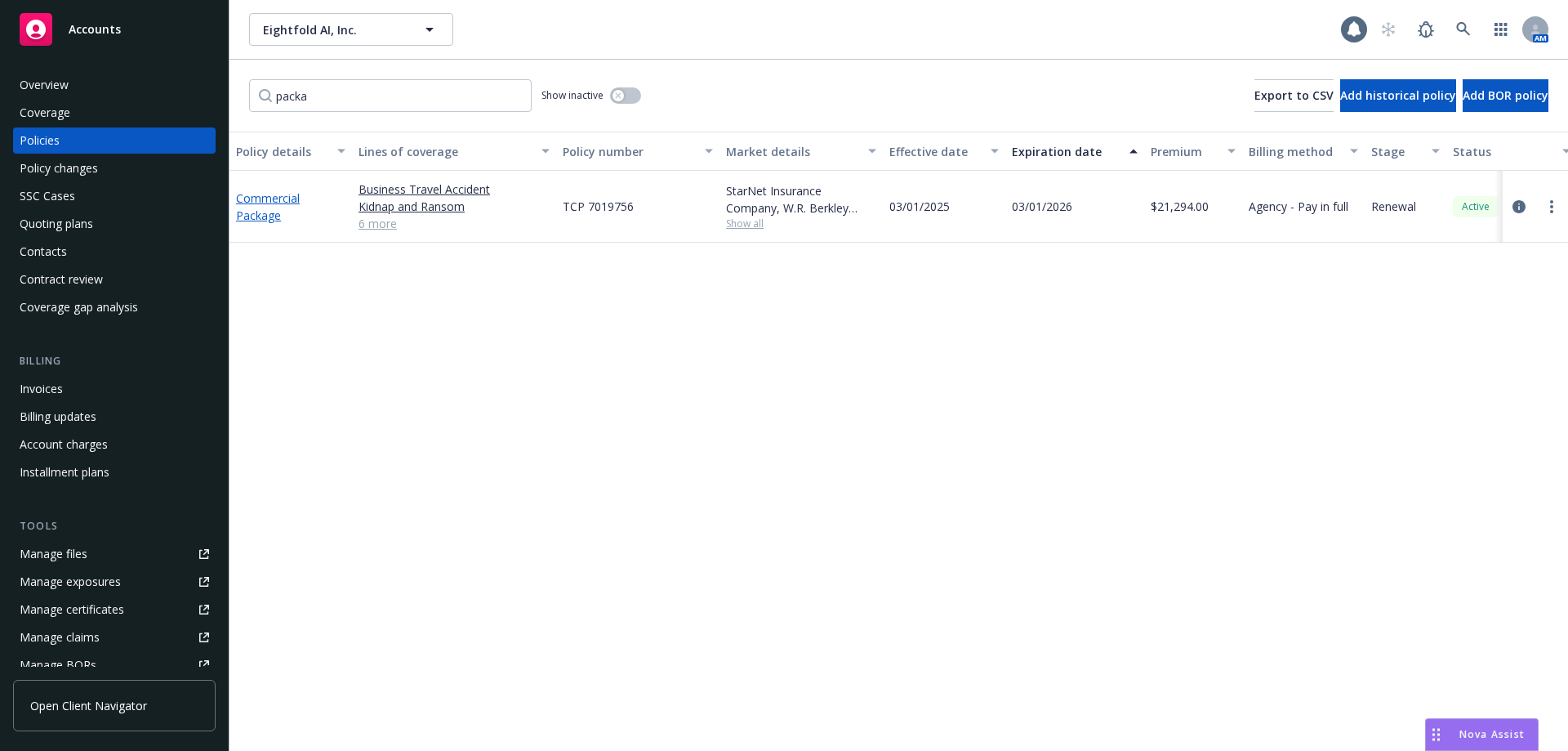 click on "Commercial Package" at bounding box center (268, 207) 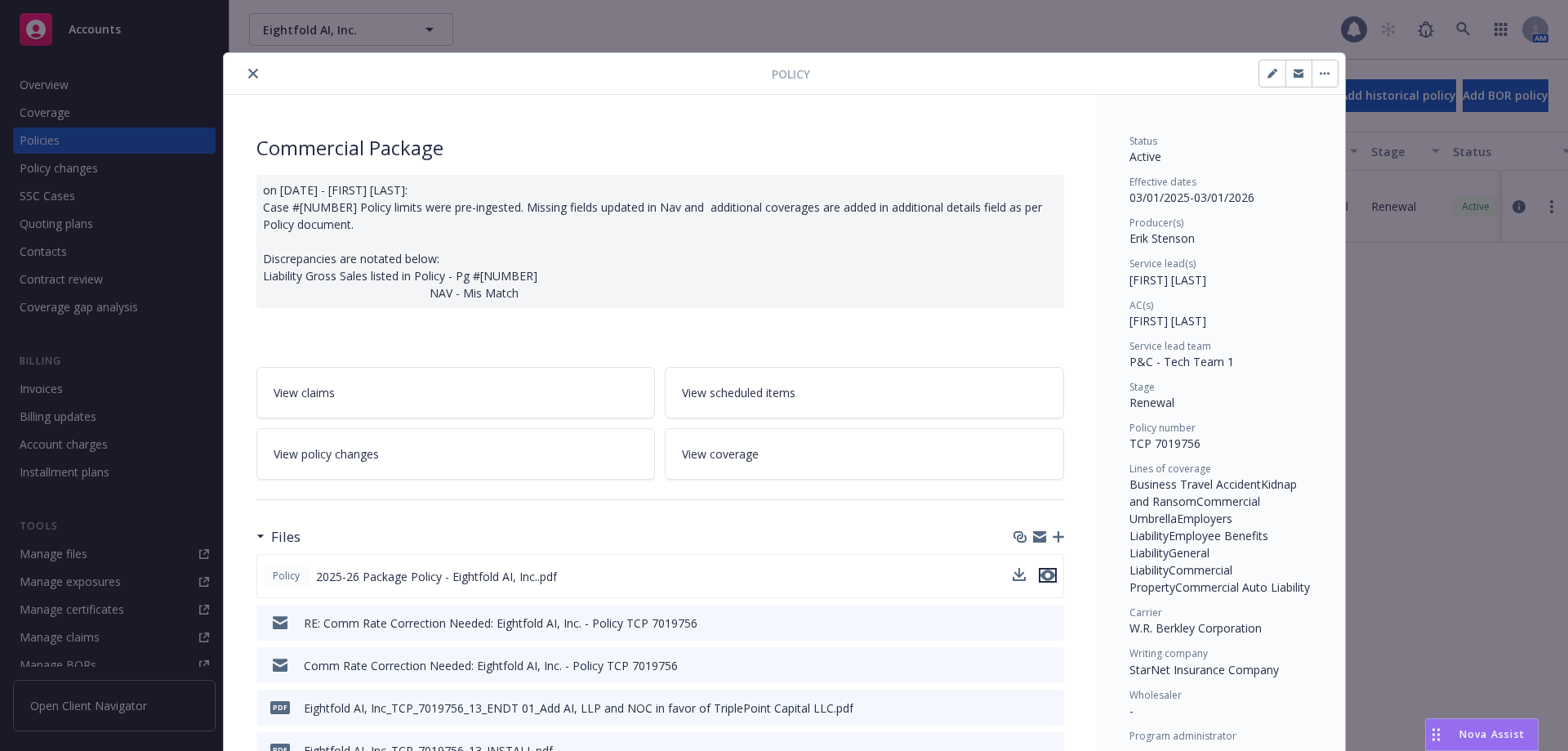 click 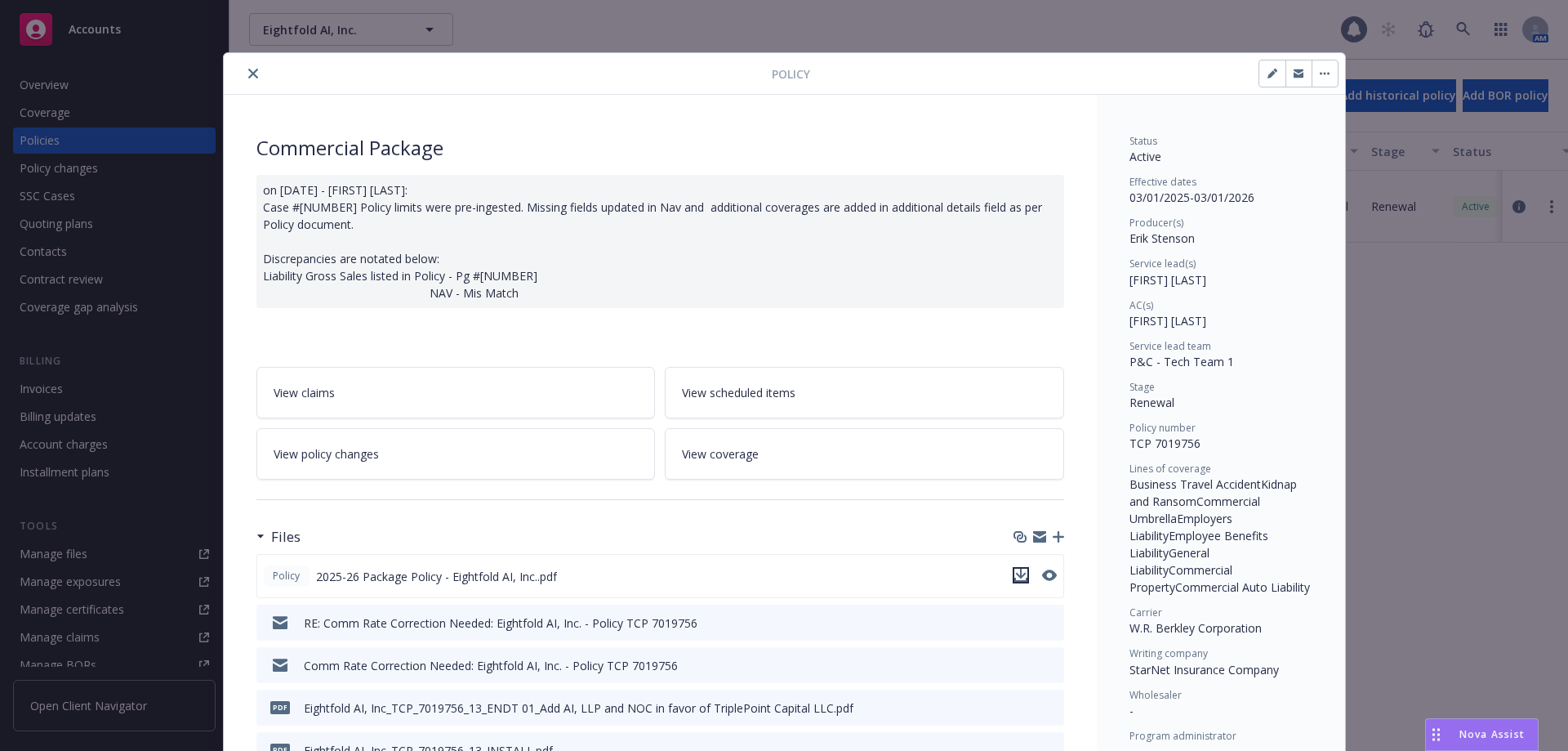 click 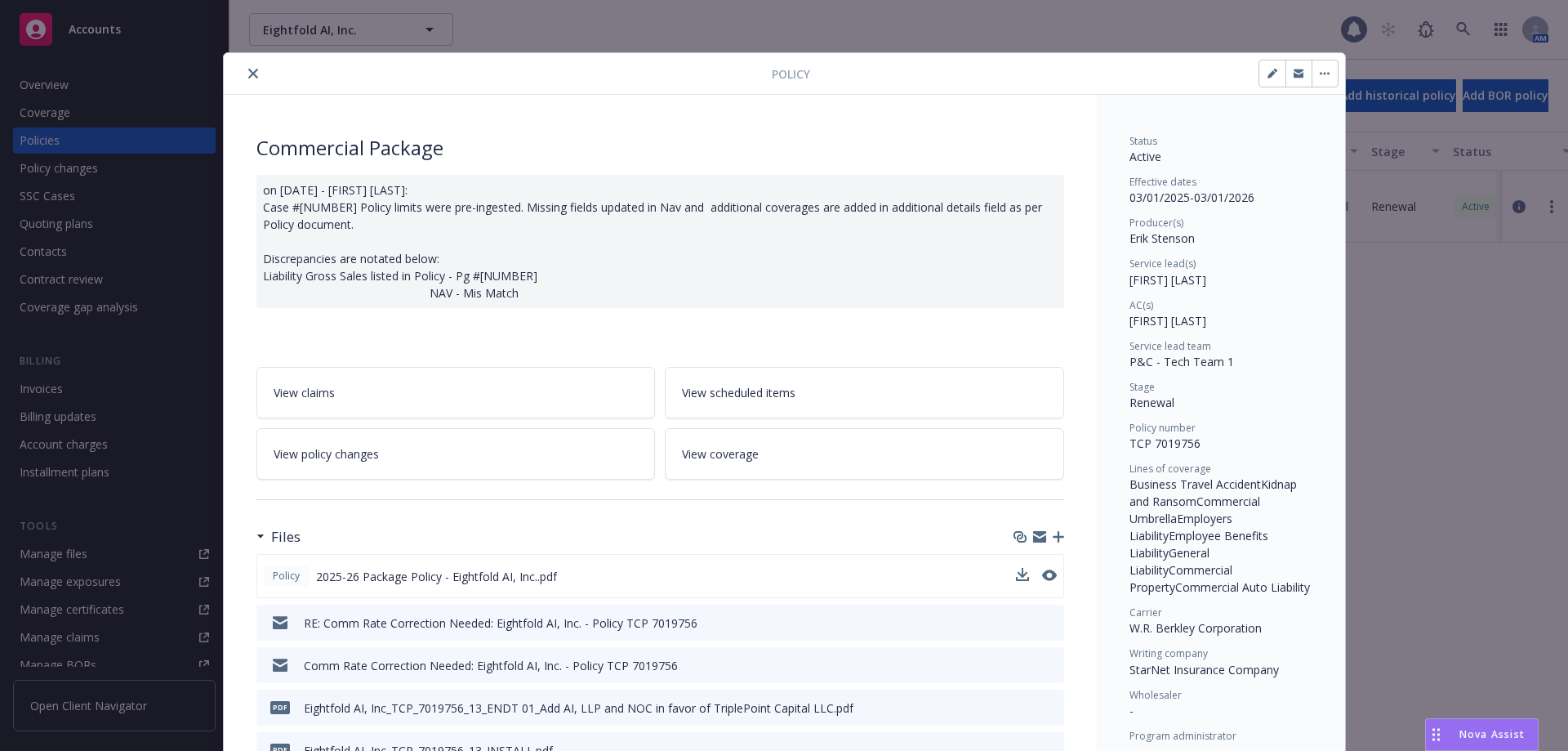 click 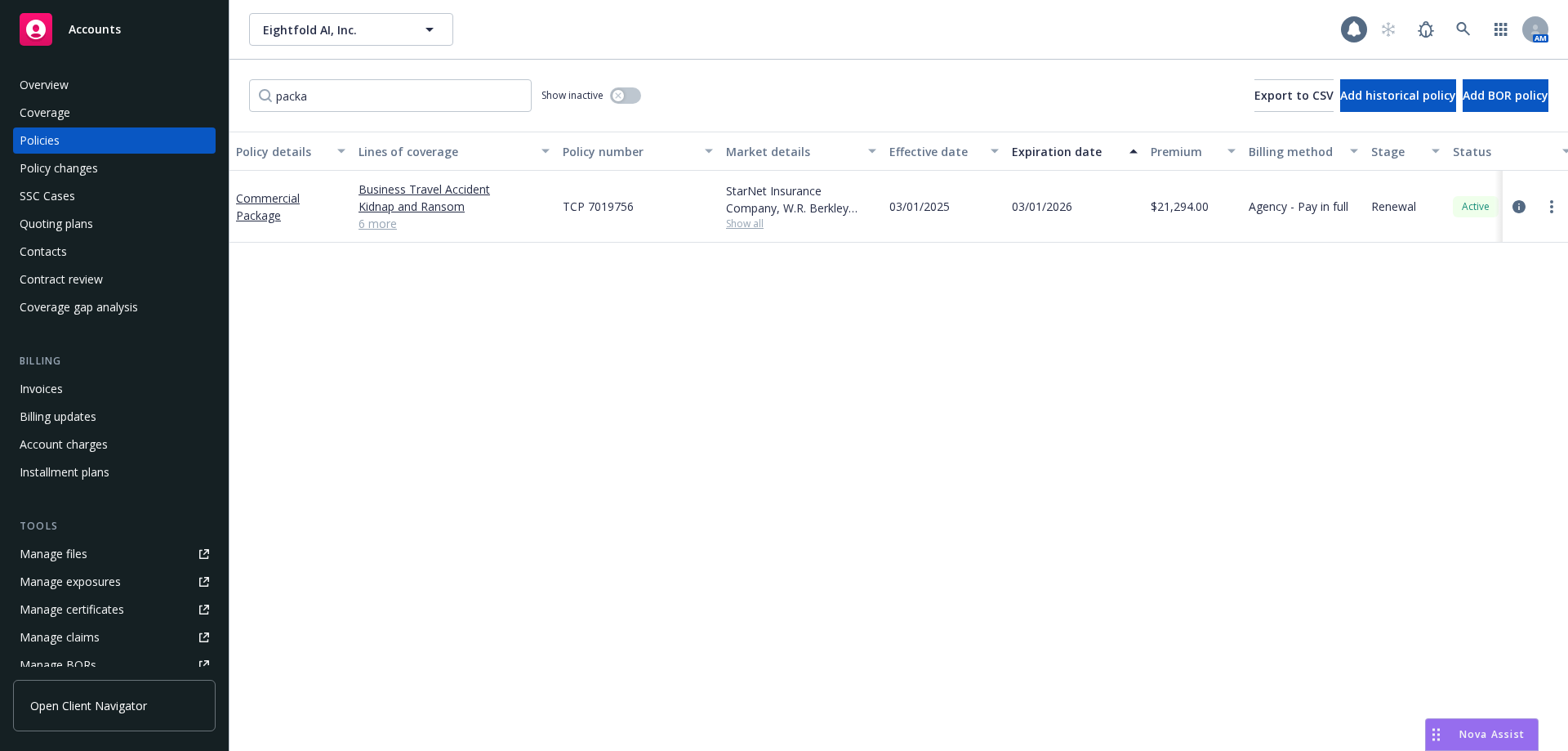 click on "Accounts" at bounding box center (114, 29) 